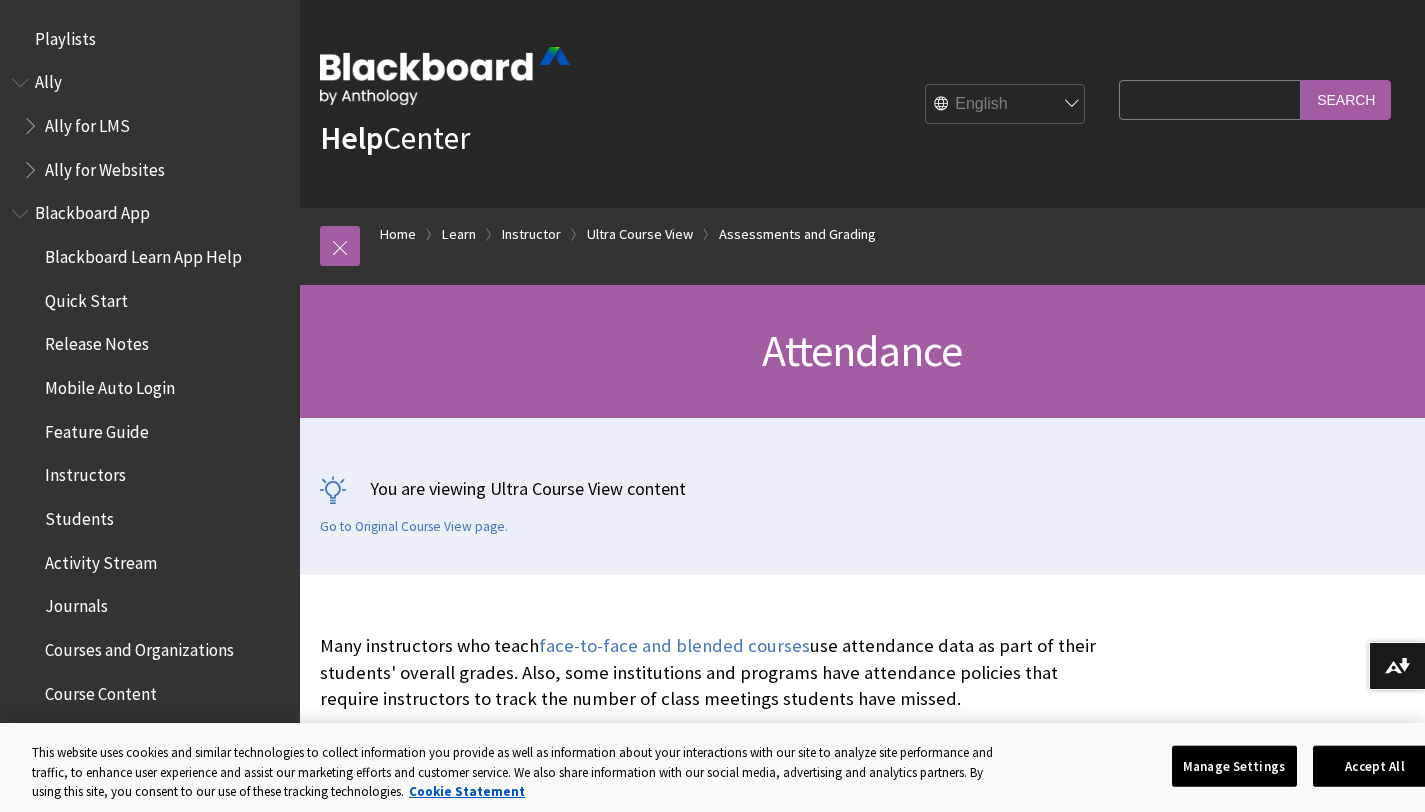 scroll, scrollTop: 0, scrollLeft: 0, axis: both 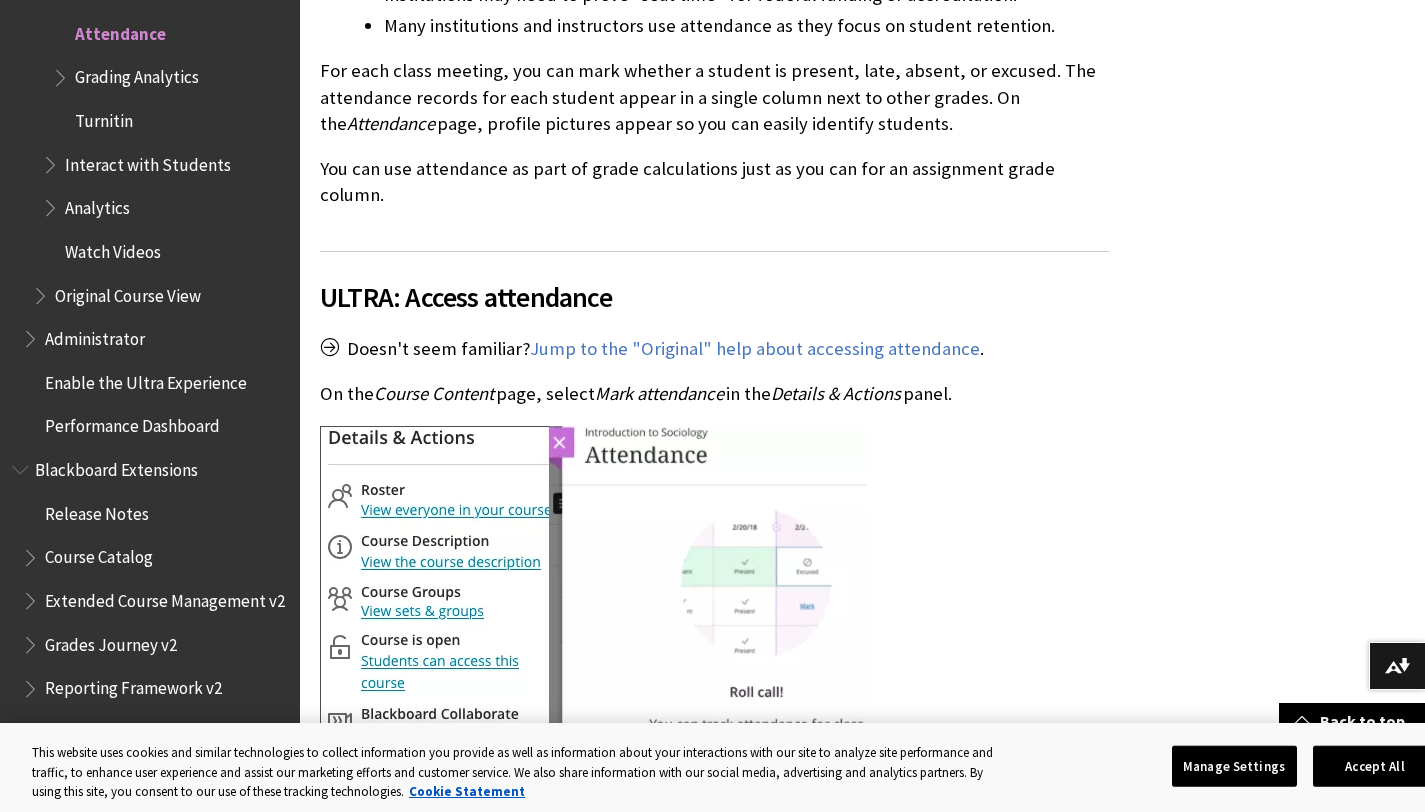 drag, startPoint x: 381, startPoint y: 342, endPoint x: 984, endPoint y: 336, distance: 603.02985 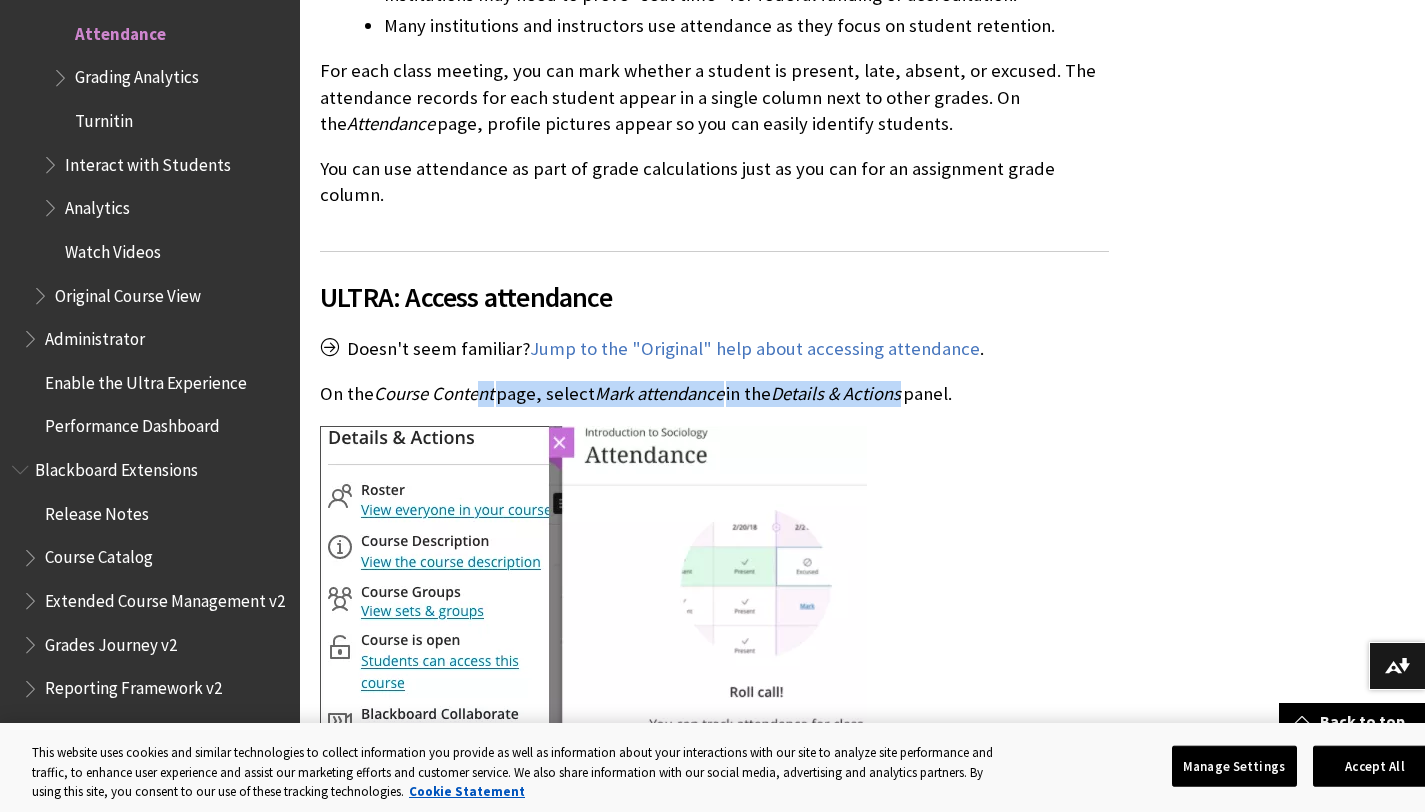 drag, startPoint x: 476, startPoint y: 328, endPoint x: 916, endPoint y: 333, distance: 440.0284 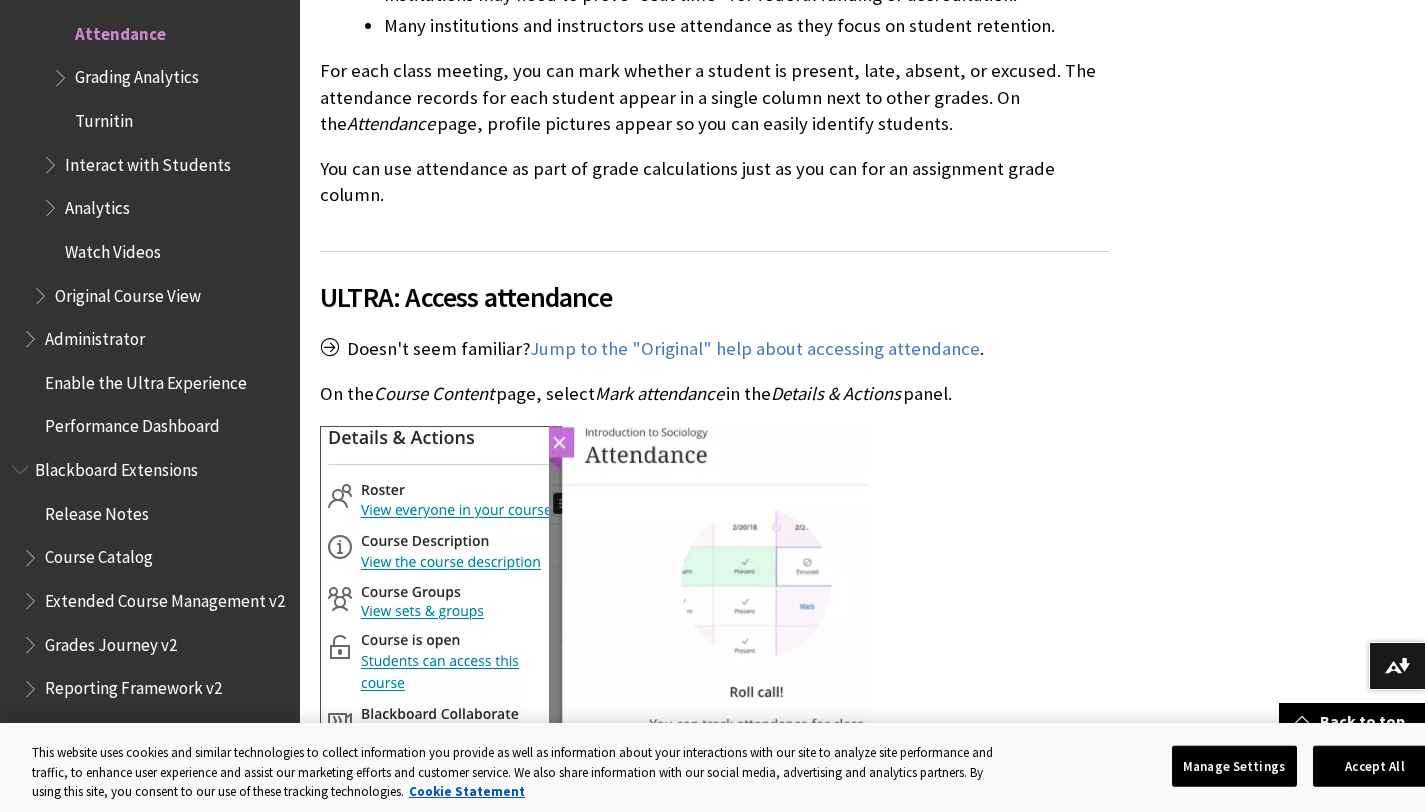 click on "On the  Course Content  page, select  Mark attendance  in the  Details & Actions  panel." at bounding box center [714, 394] 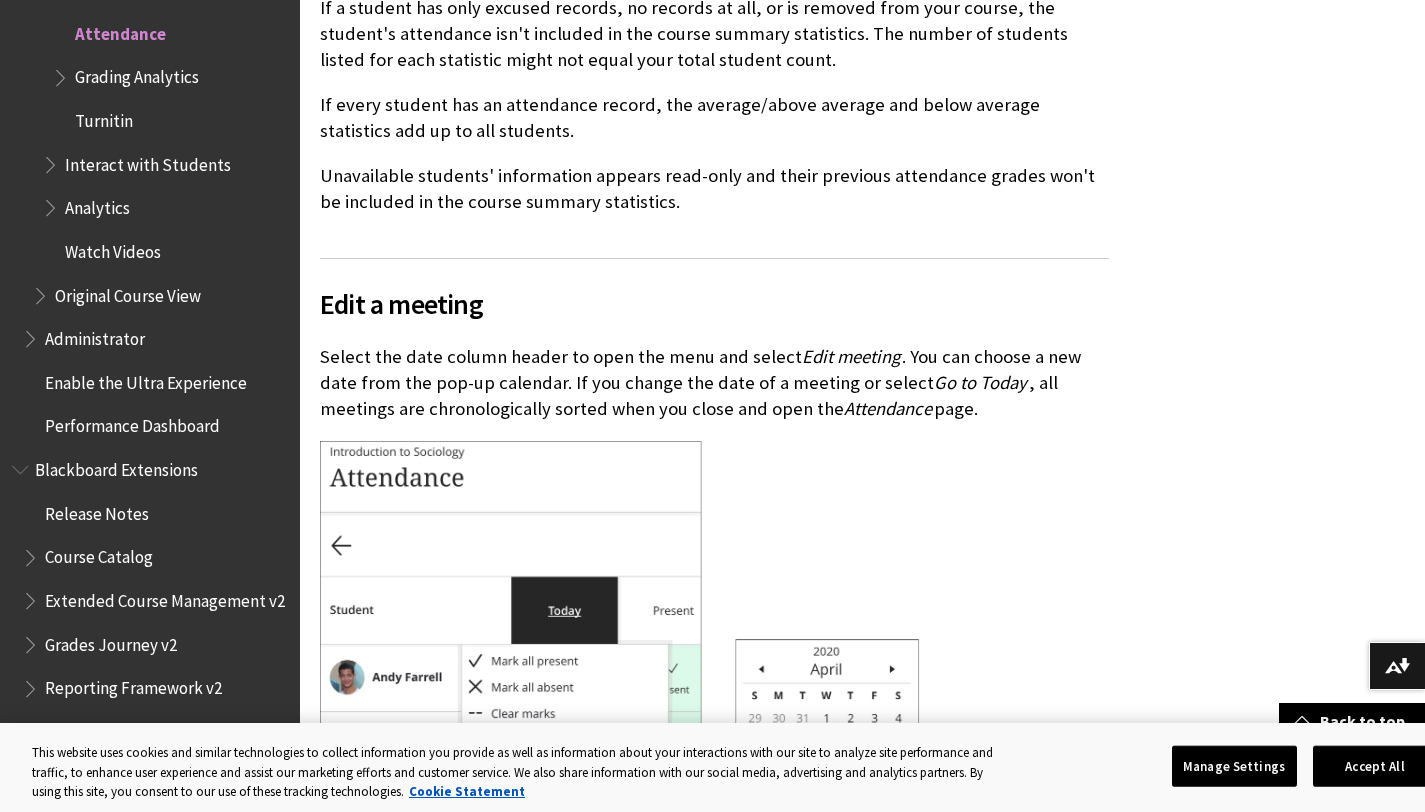 scroll, scrollTop: 9726, scrollLeft: 0, axis: vertical 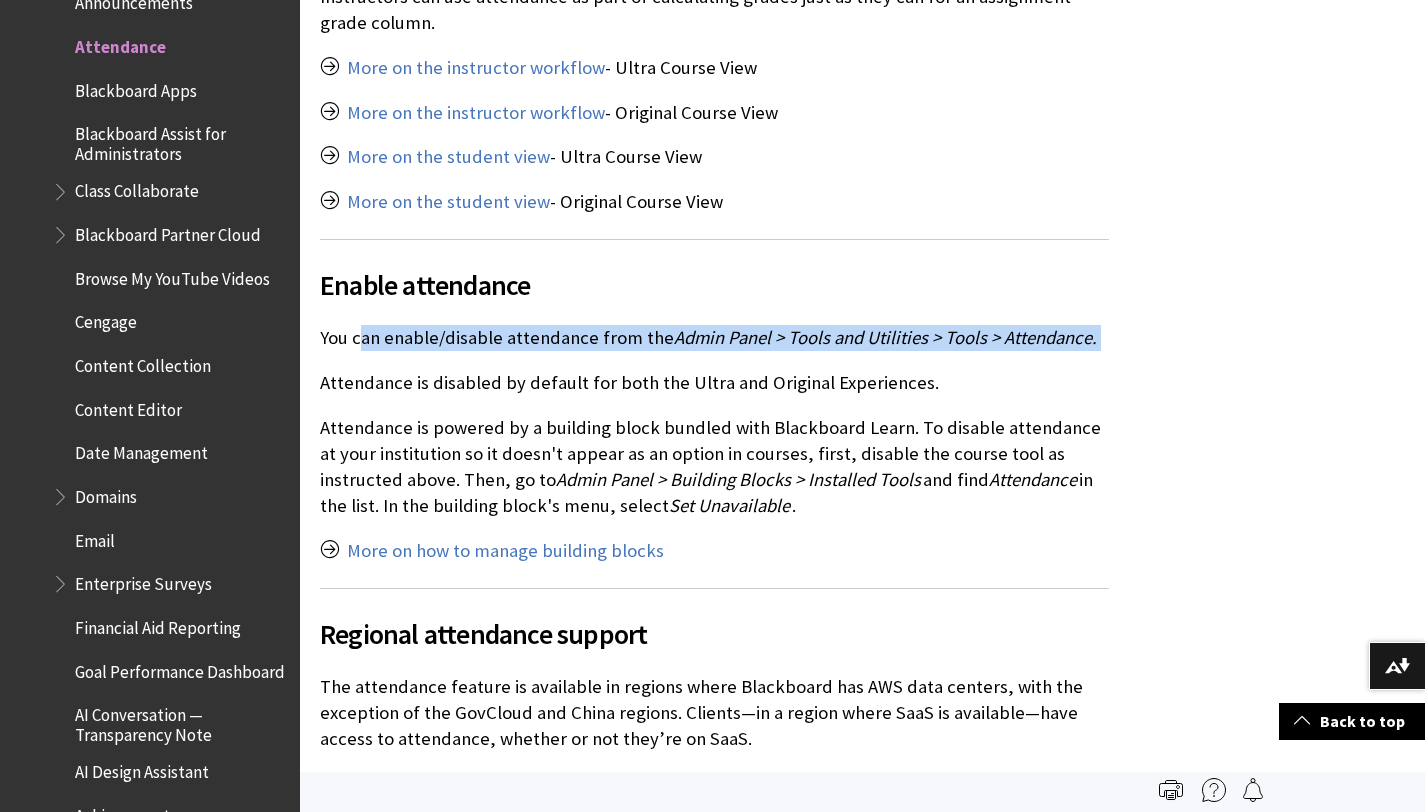 drag, startPoint x: 364, startPoint y: 311, endPoint x: 1063, endPoint y: 323, distance: 699.10297 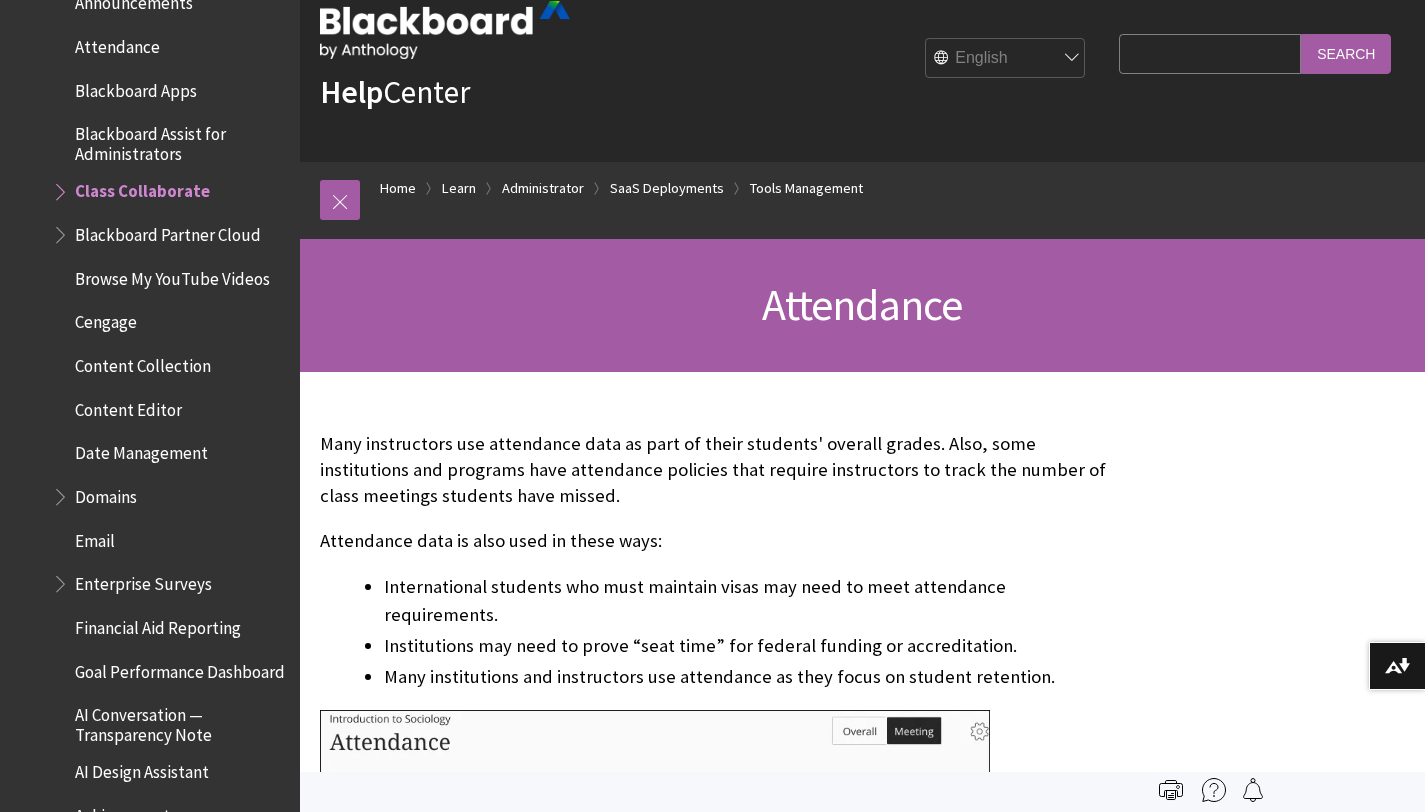 scroll, scrollTop: 0, scrollLeft: 0, axis: both 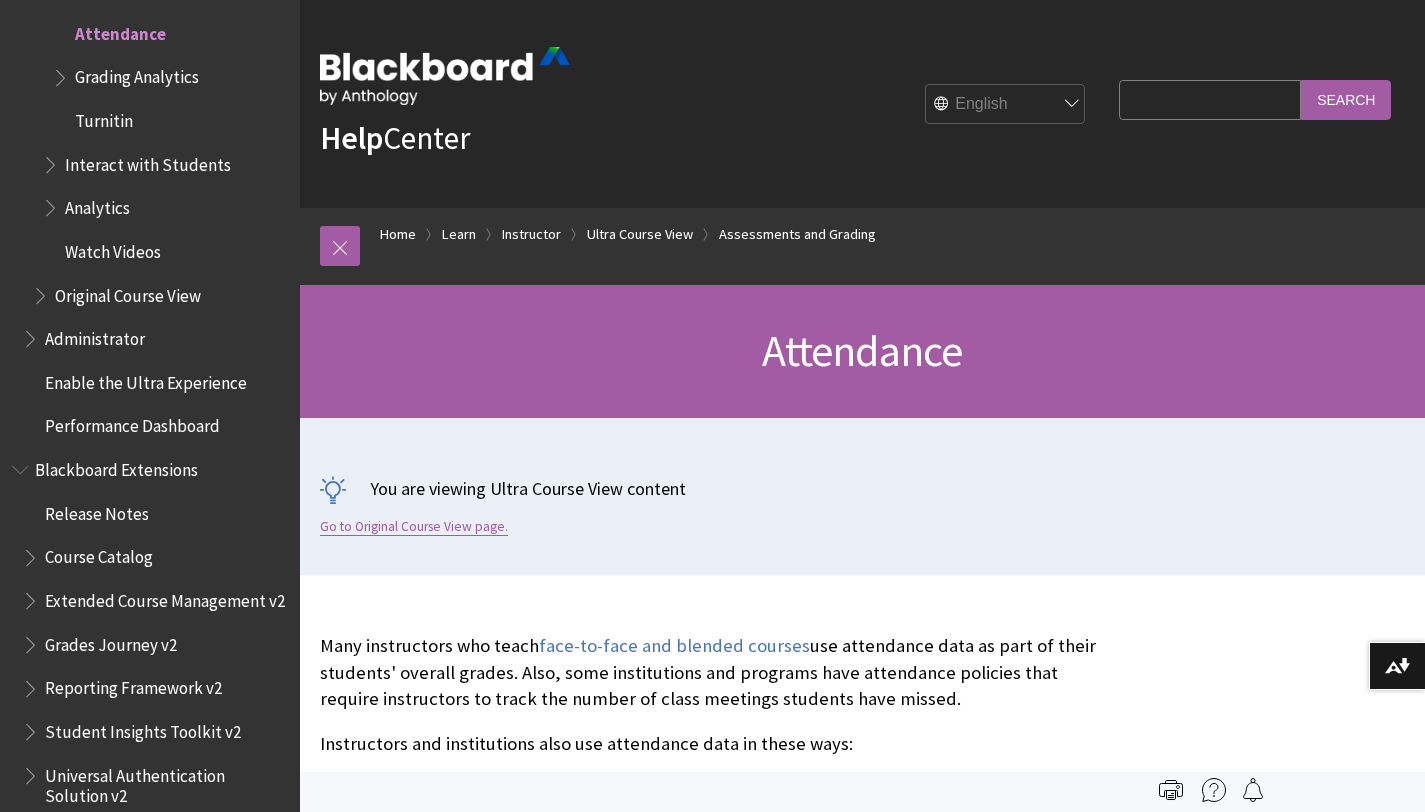 click on "Go to Original Course View page." at bounding box center [414, 527] 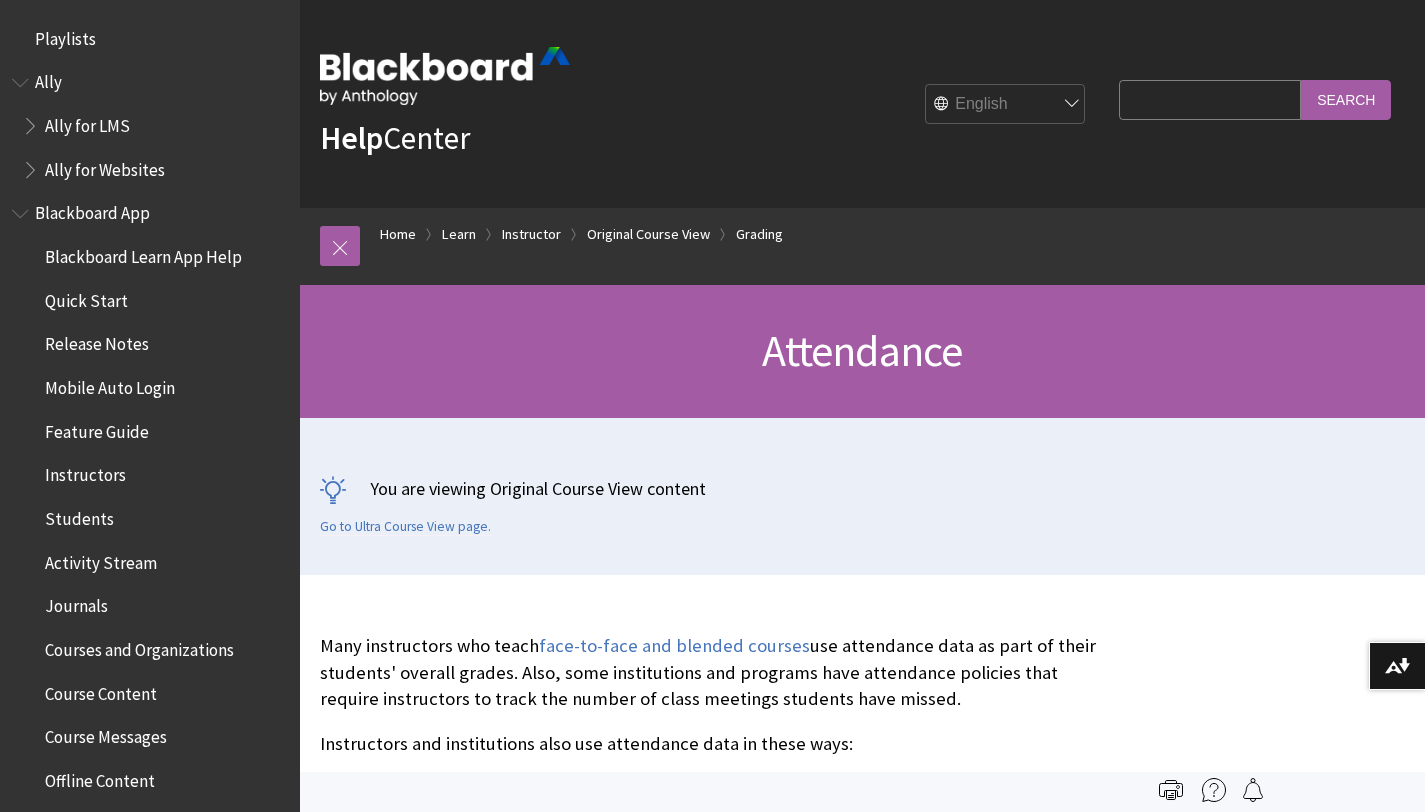 scroll, scrollTop: 0, scrollLeft: 0, axis: both 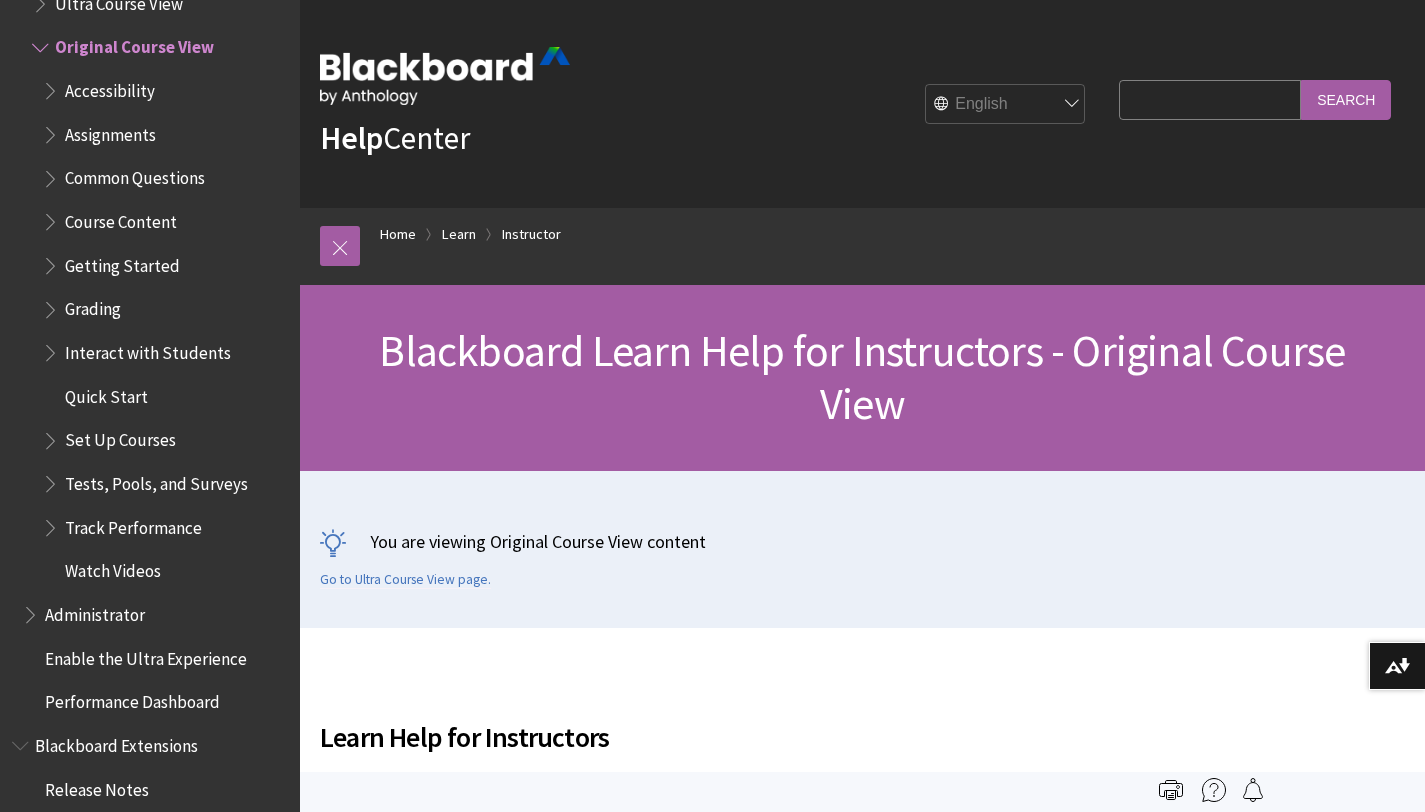 click on "Search Query" at bounding box center (1210, 99) 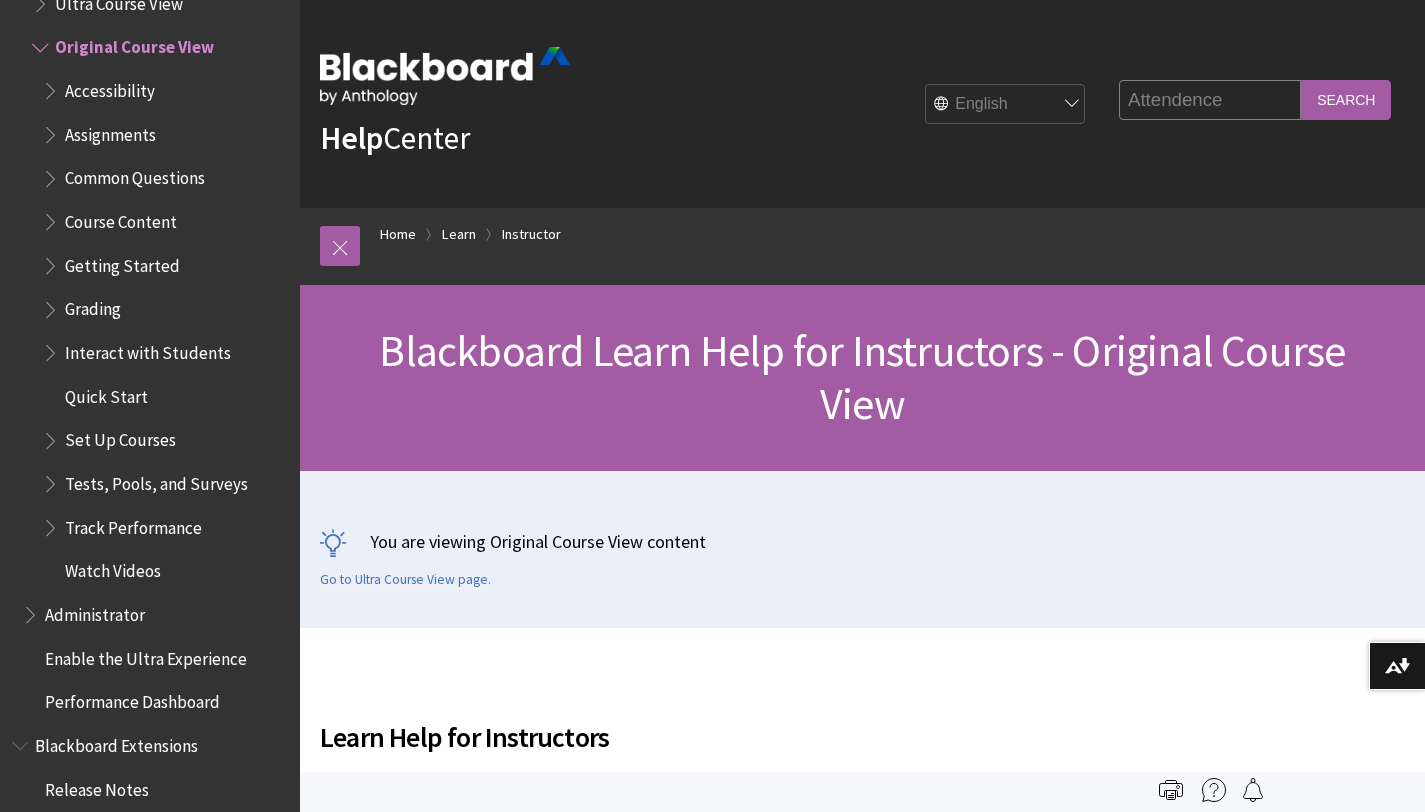 type on "Attendence" 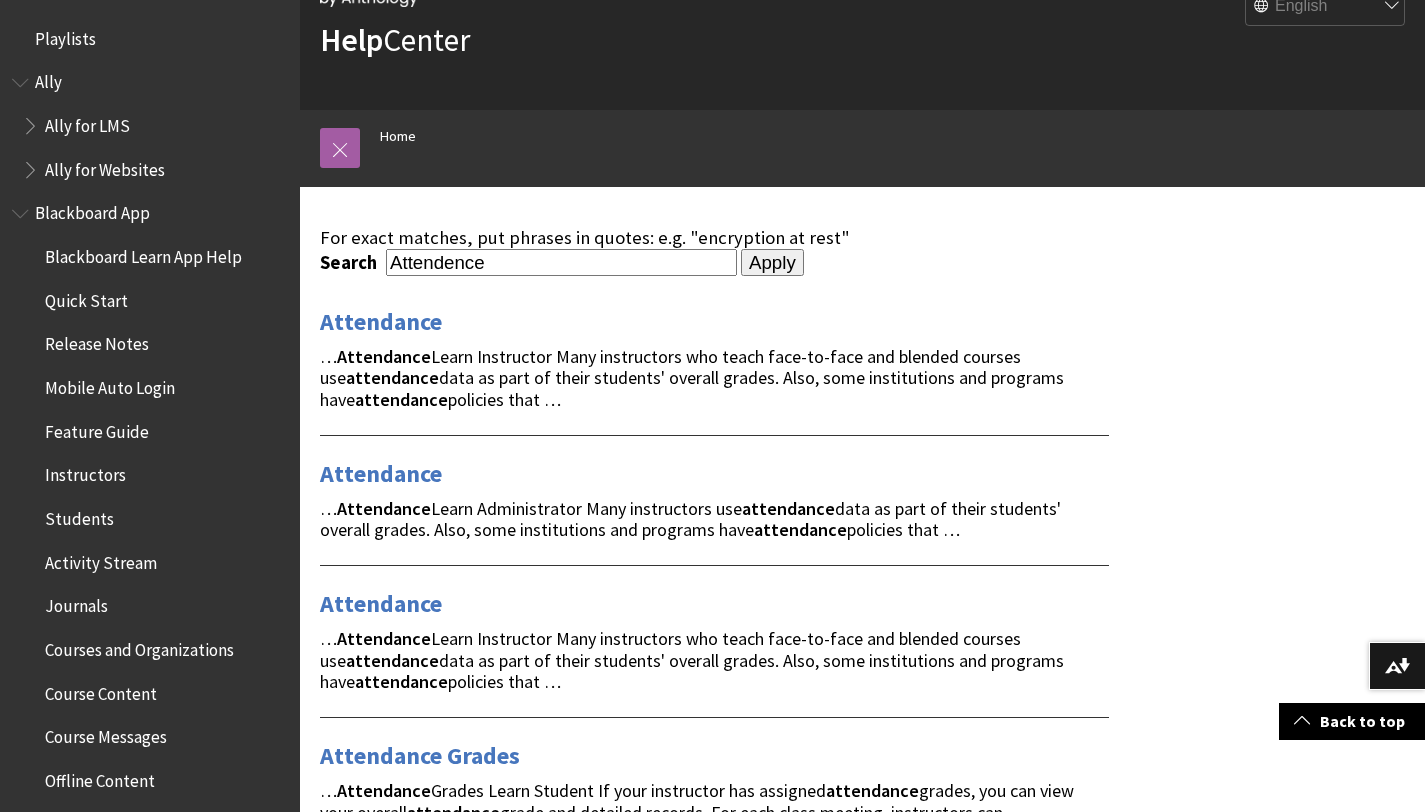 scroll, scrollTop: 0, scrollLeft: 0, axis: both 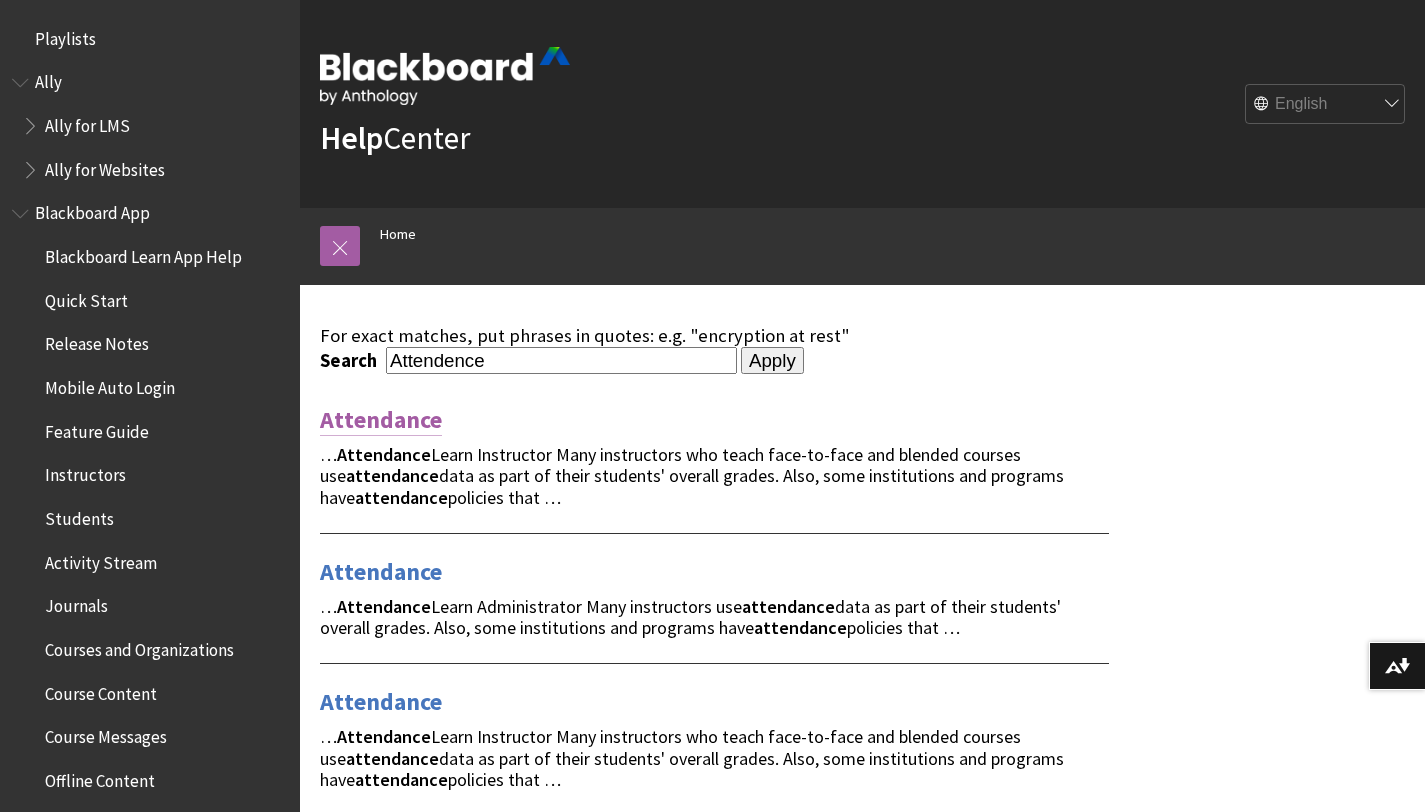 click on "Attendance" at bounding box center [381, 420] 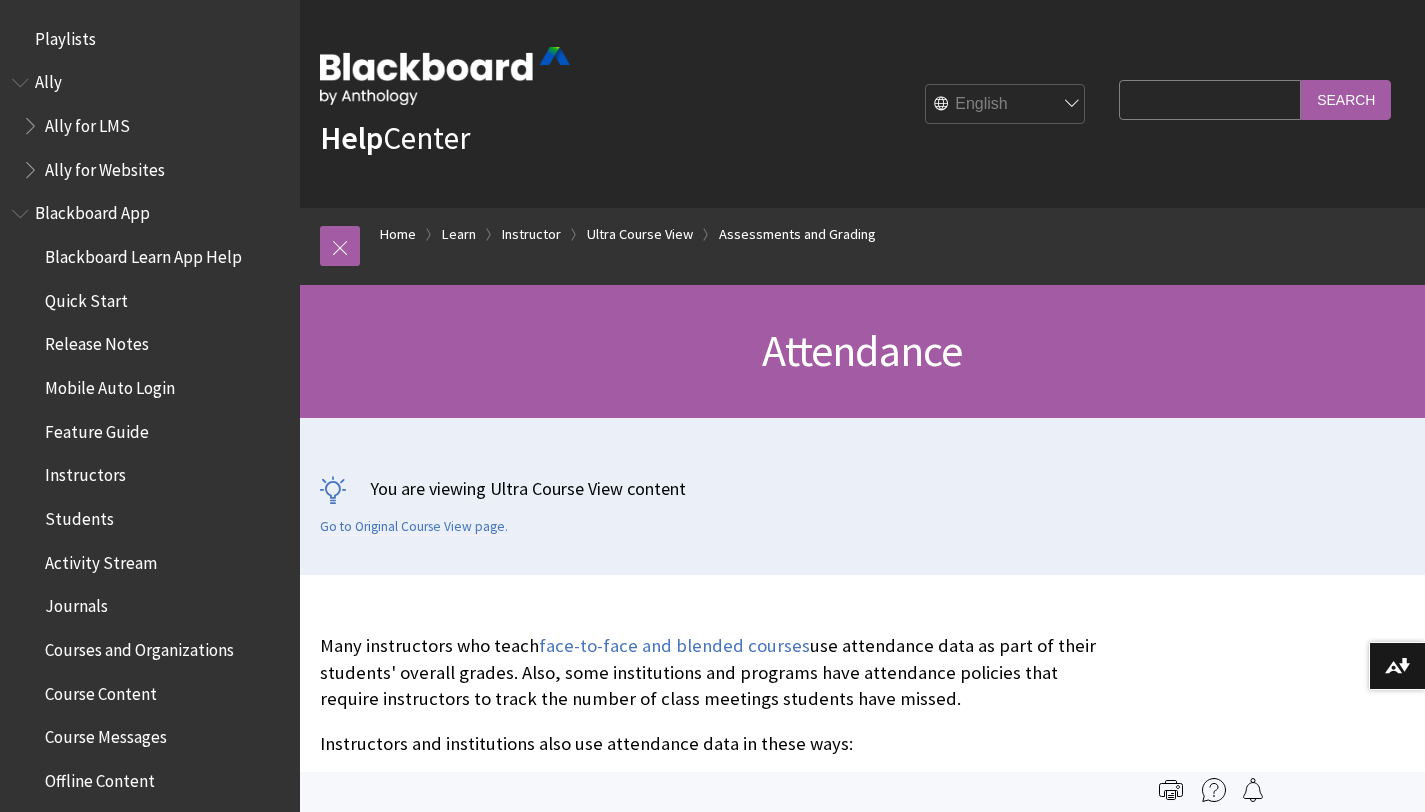 scroll, scrollTop: 0, scrollLeft: 0, axis: both 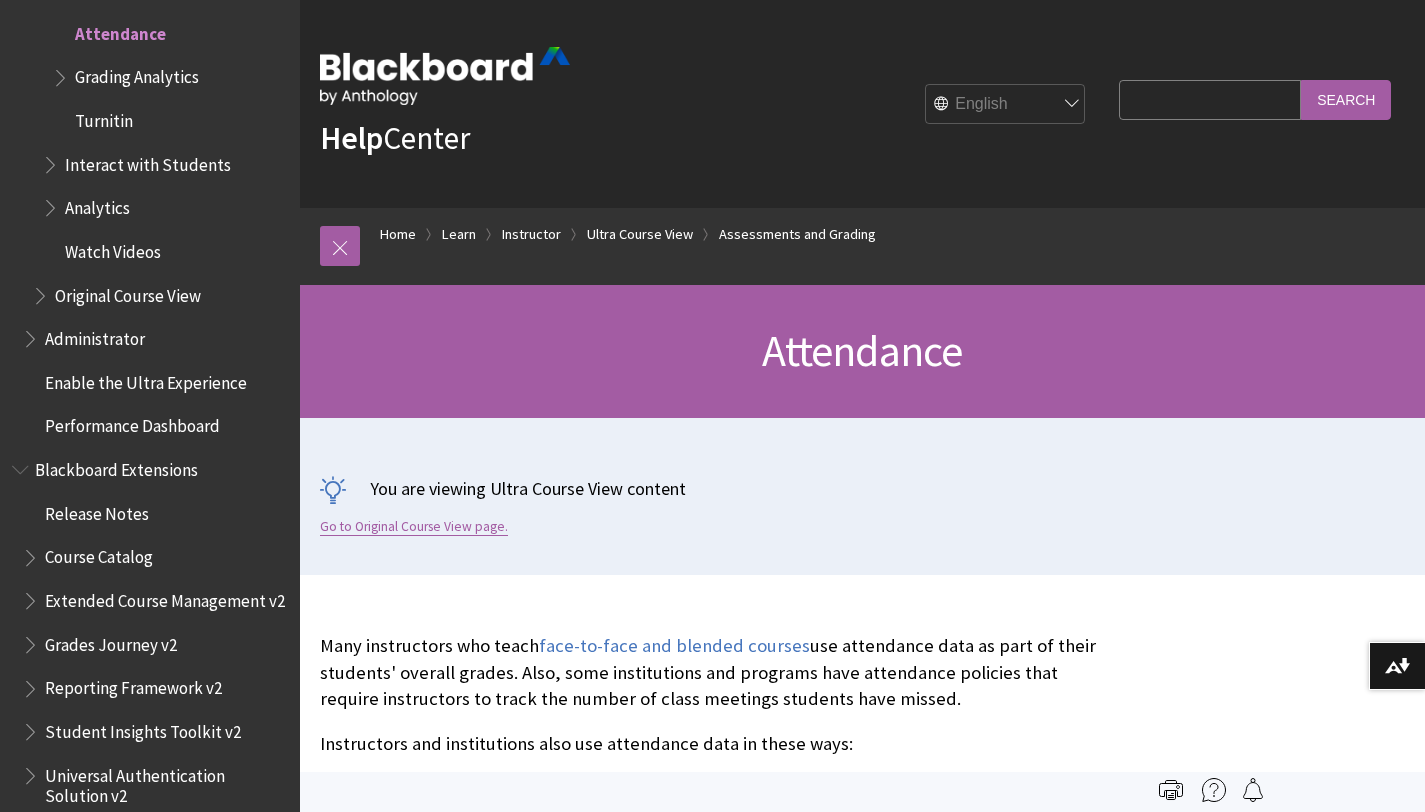 click on "Go to Original Course View page." at bounding box center [414, 527] 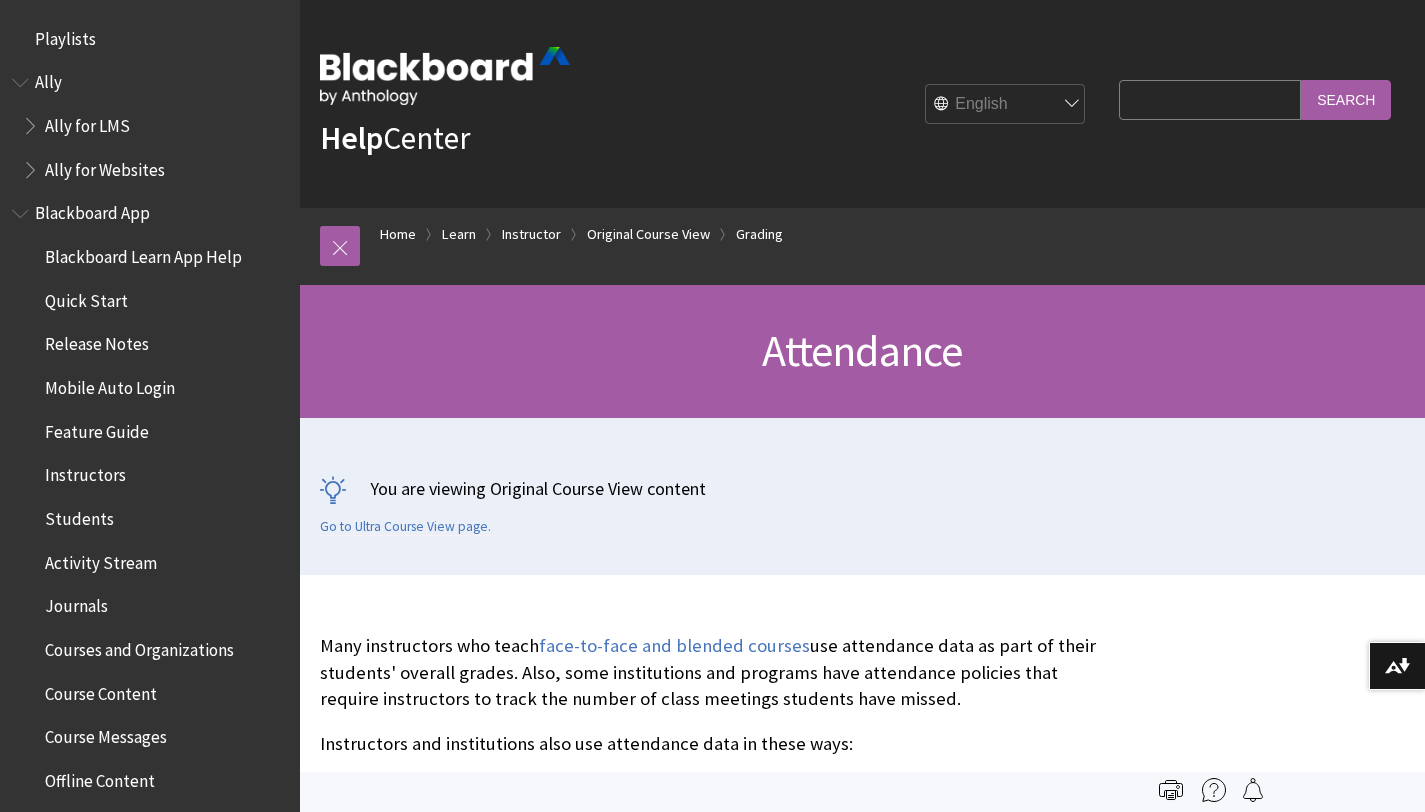 scroll, scrollTop: 0, scrollLeft: 0, axis: both 